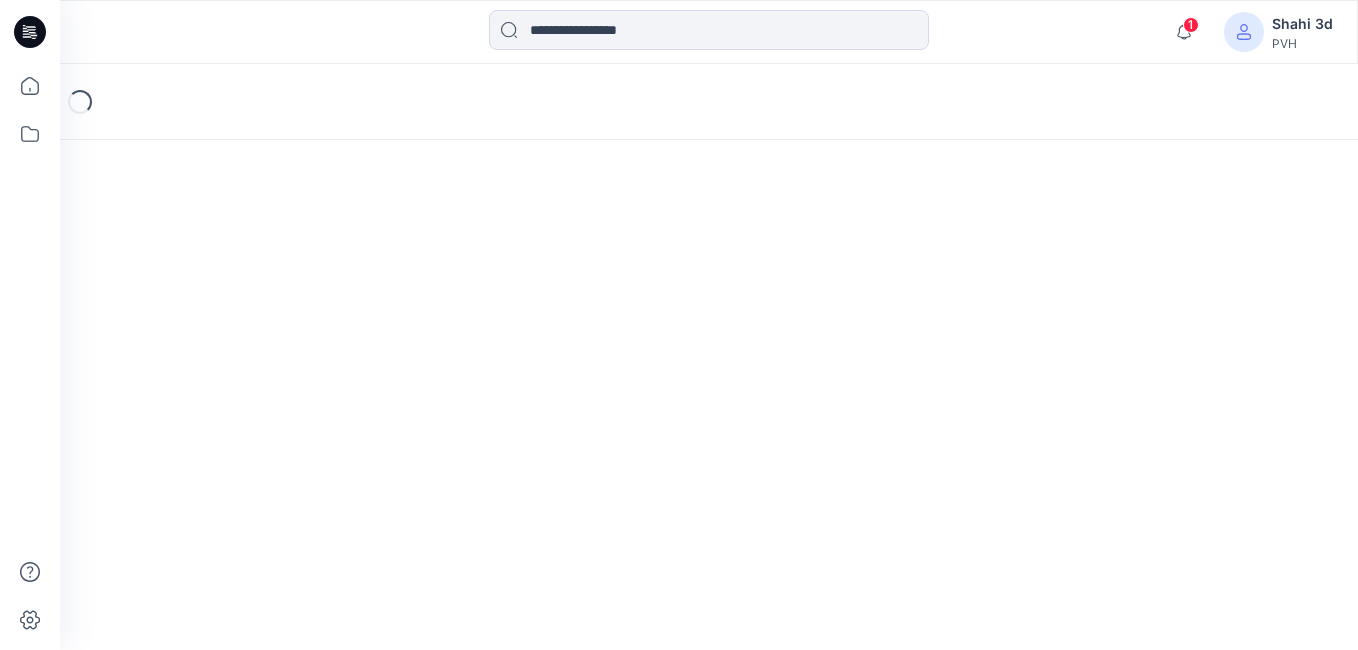 scroll, scrollTop: 0, scrollLeft: 0, axis: both 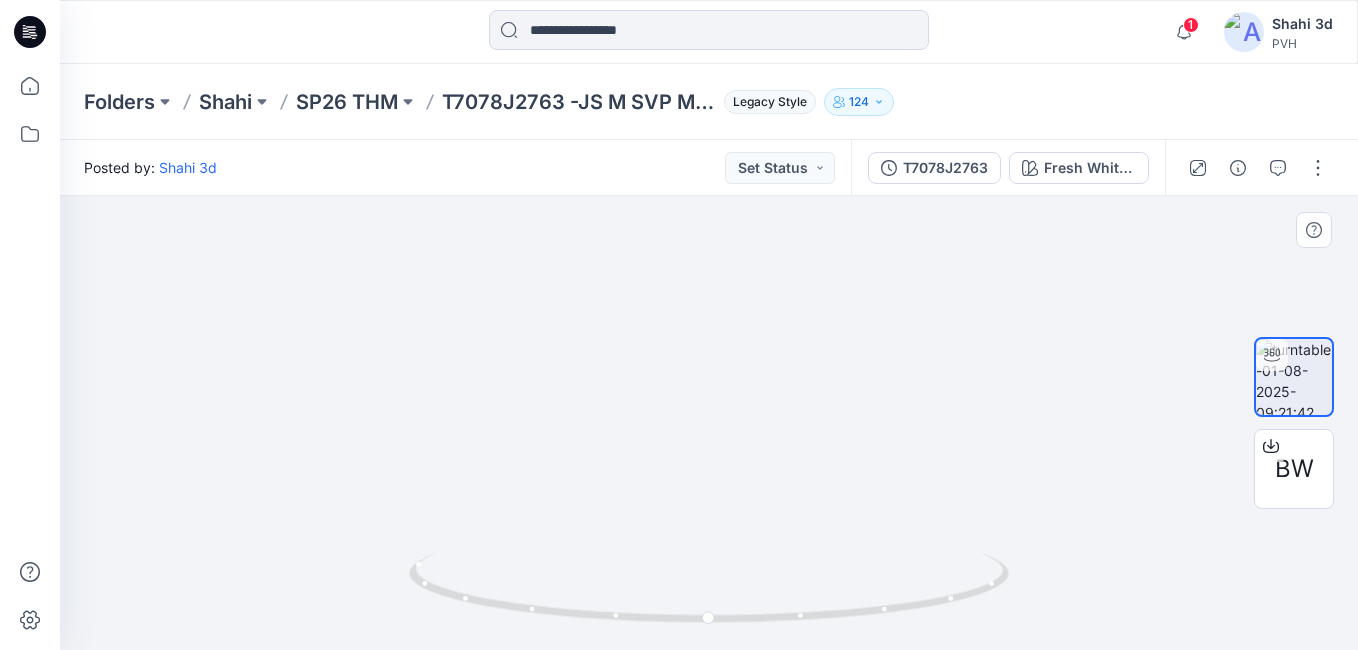 drag, startPoint x: 814, startPoint y: 300, endPoint x: 789, endPoint y: 438, distance: 140.24622 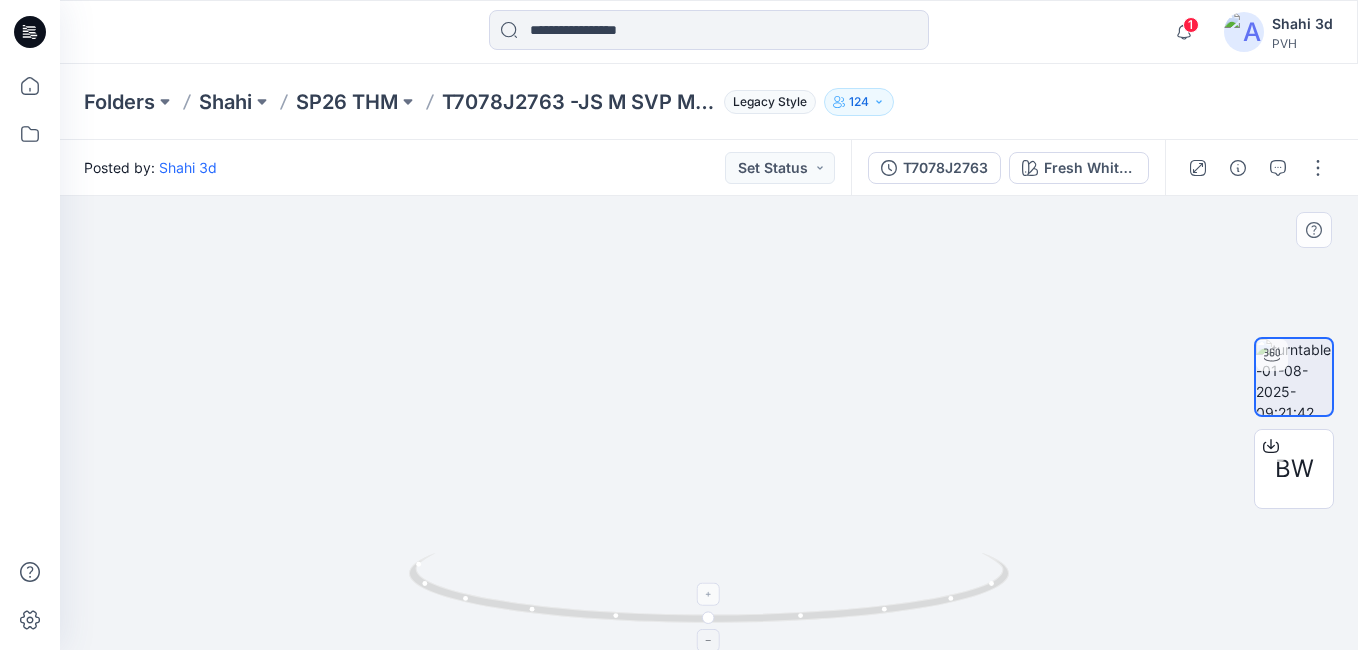 drag, startPoint x: 701, startPoint y: 490, endPoint x: 770, endPoint y: 609, distance: 137.55727 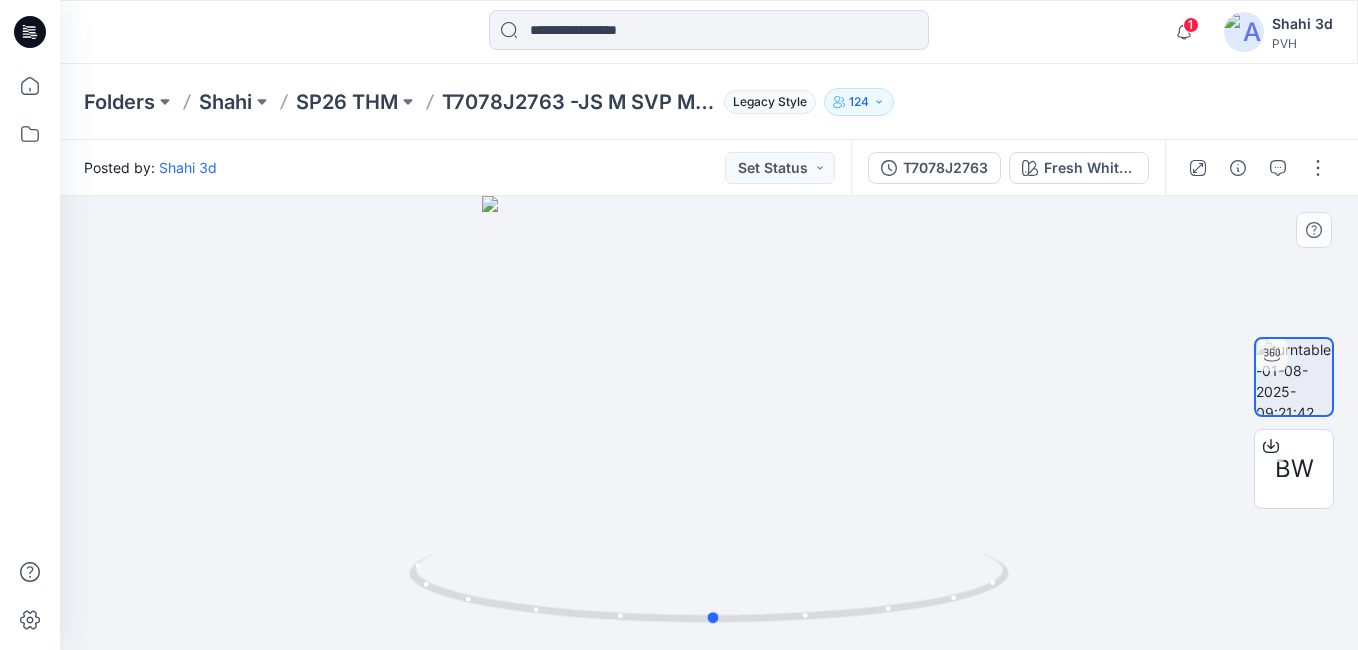 click at bounding box center (709, 423) 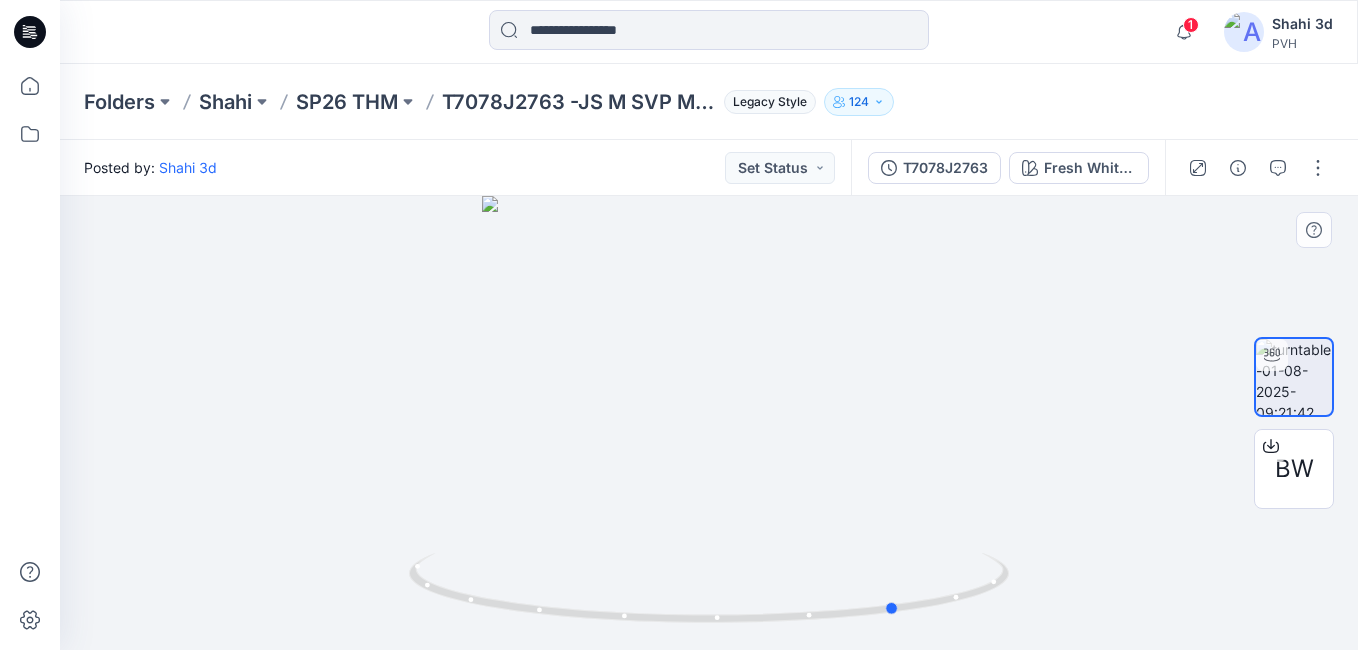 drag, startPoint x: 789, startPoint y: 426, endPoint x: 378, endPoint y: 516, distance: 420.73865 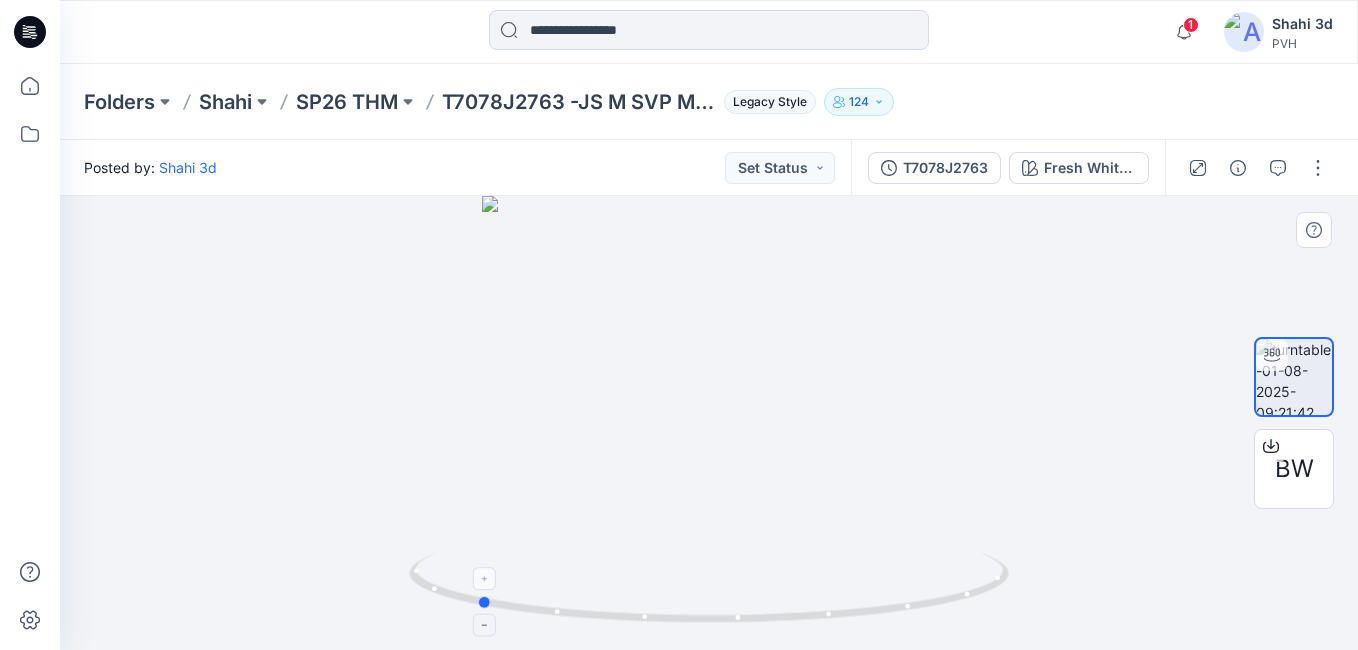 drag, startPoint x: 656, startPoint y: 604, endPoint x: 922, endPoint y: 617, distance: 266.31747 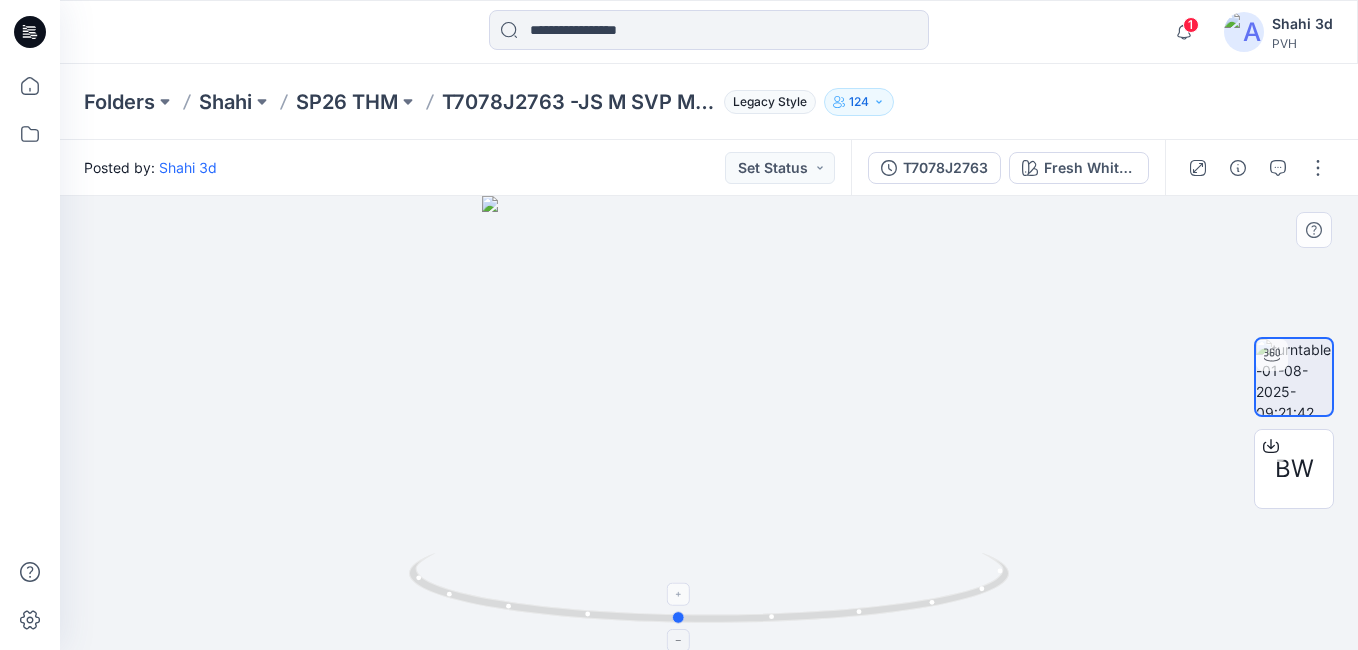 drag, startPoint x: 922, startPoint y: 617, endPoint x: 1008, endPoint y: 562, distance: 102.0833 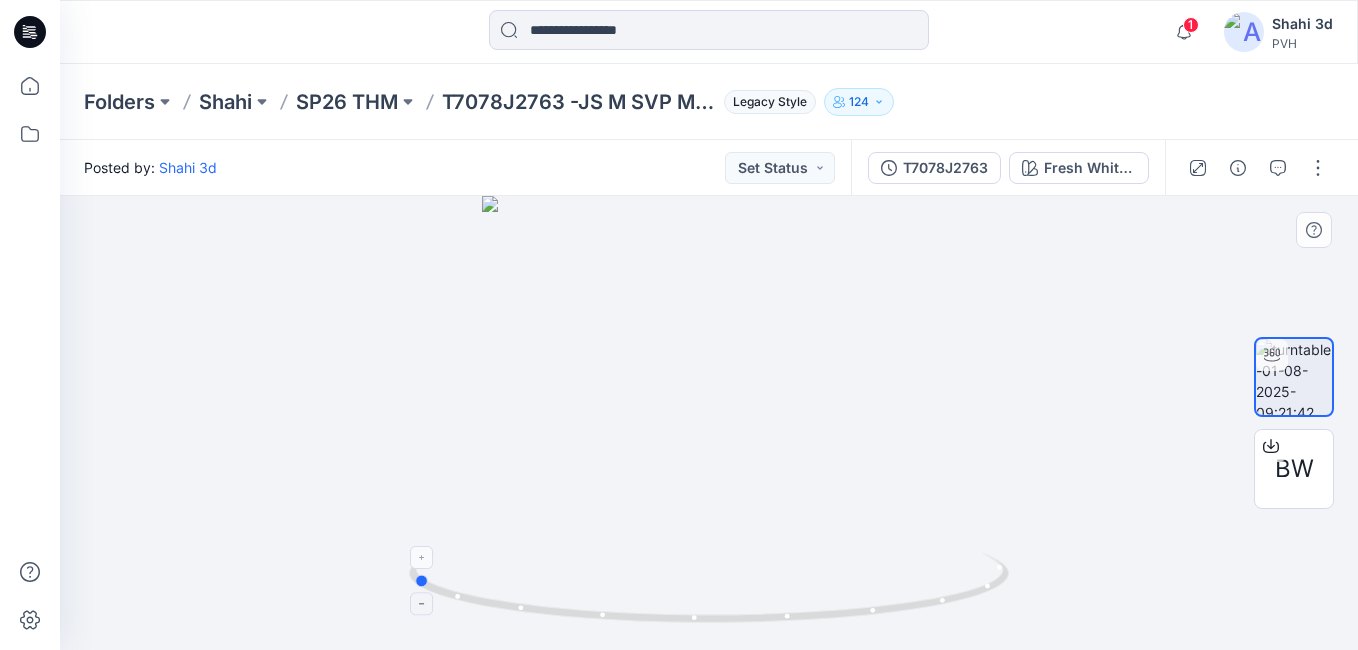 drag, startPoint x: 684, startPoint y: 622, endPoint x: 427, endPoint y: 610, distance: 257.28 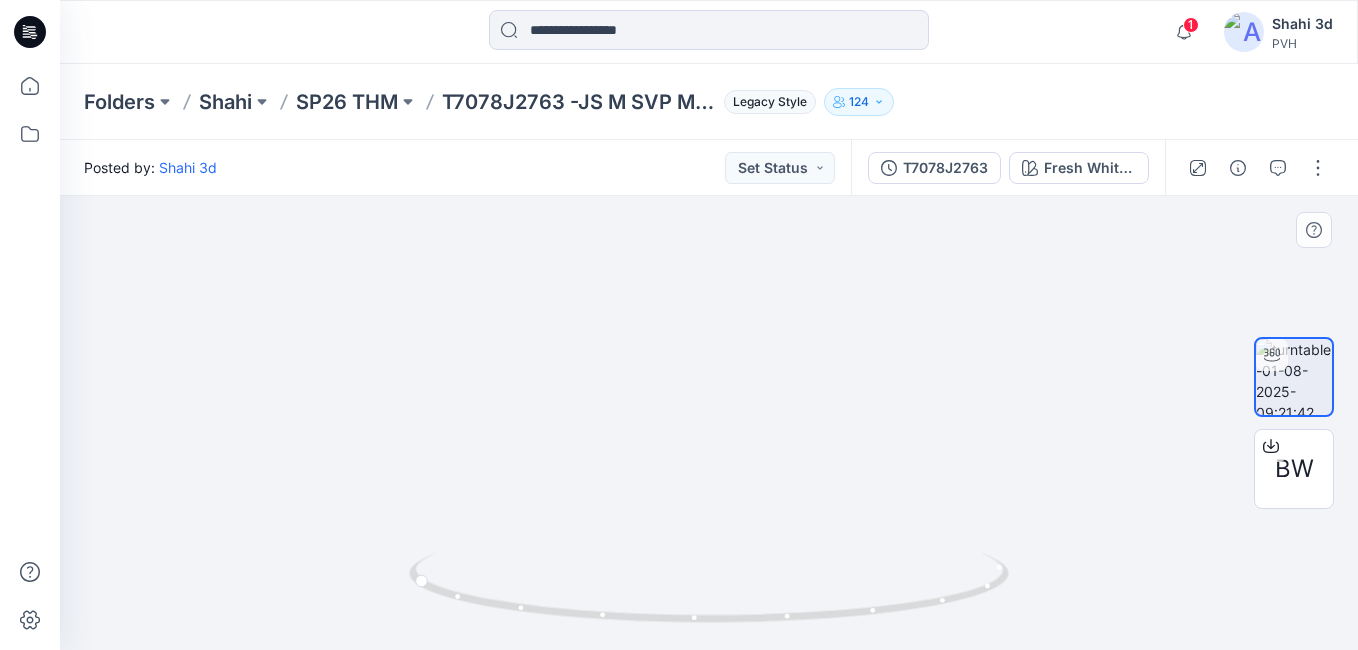 drag, startPoint x: 700, startPoint y: 339, endPoint x: 705, endPoint y: 534, distance: 195.06409 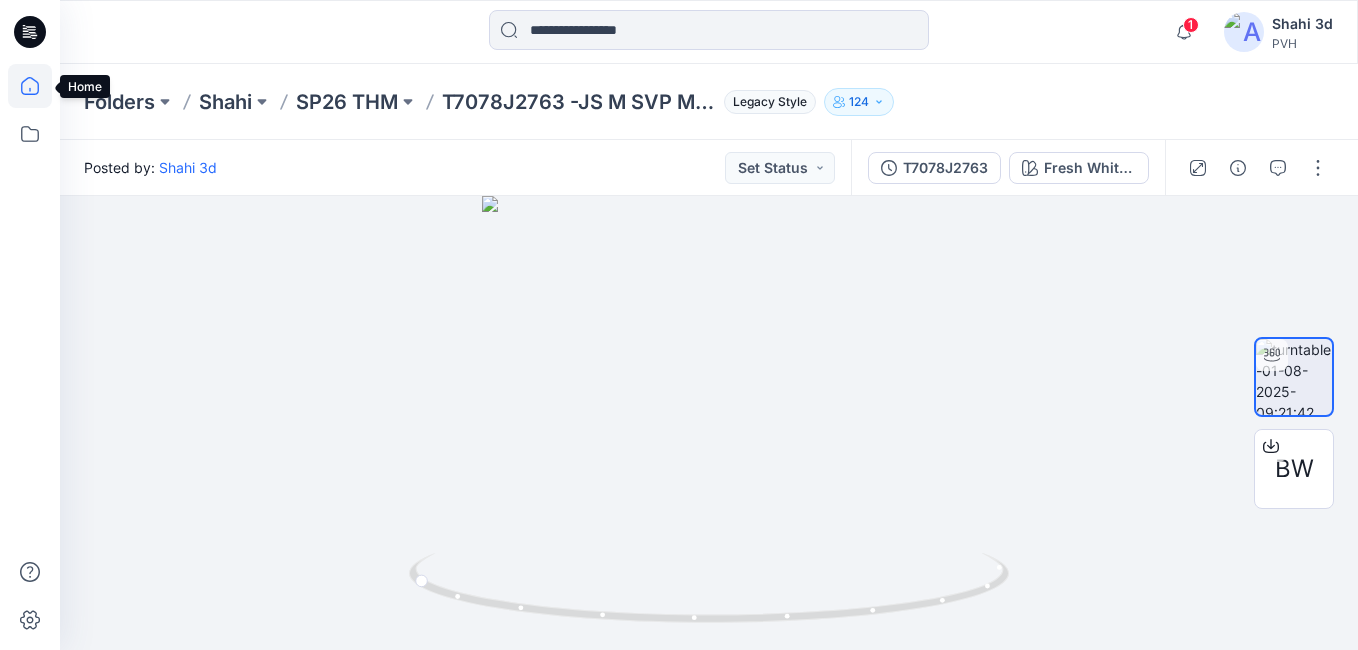 click 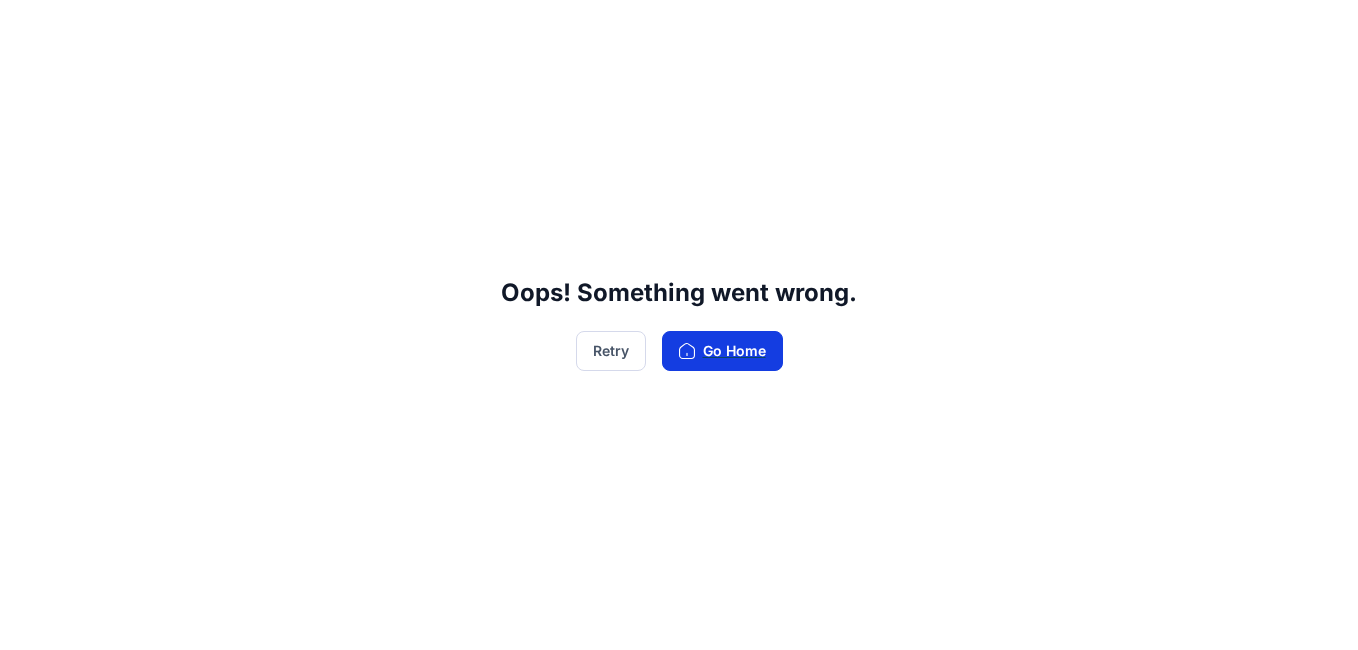 click on "Go Home" at bounding box center [722, 351] 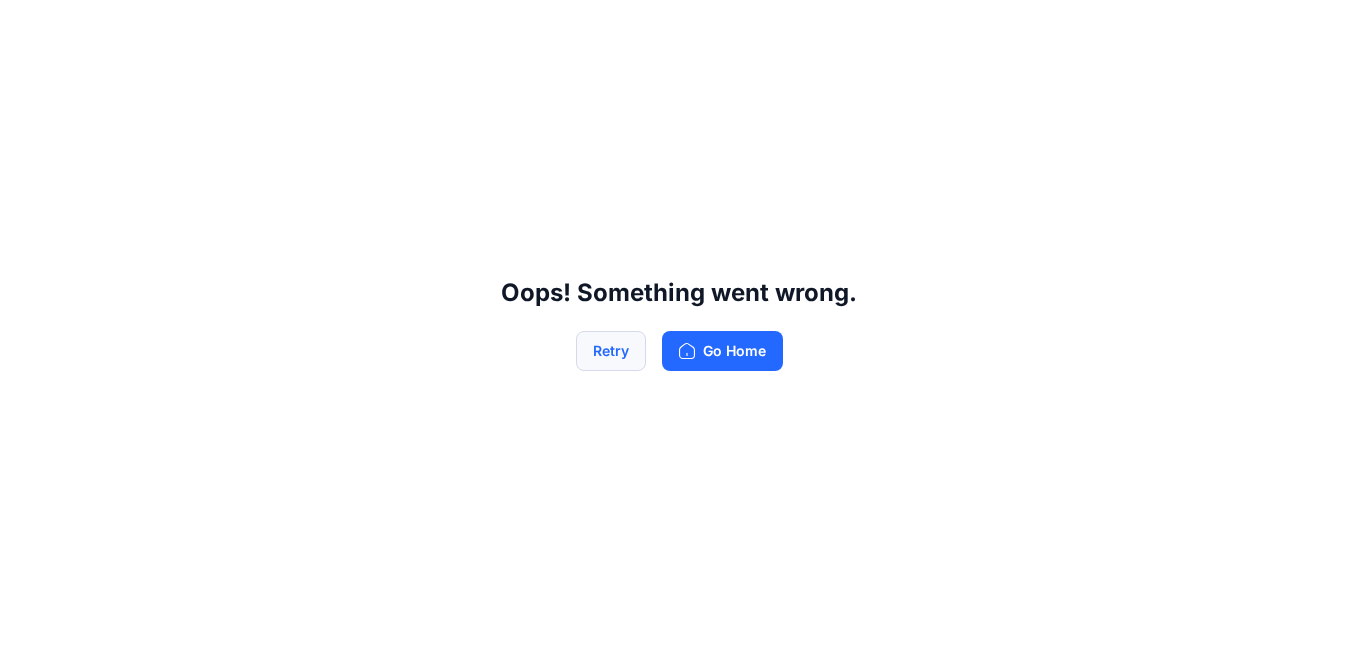 click on "Retry" at bounding box center (611, 351) 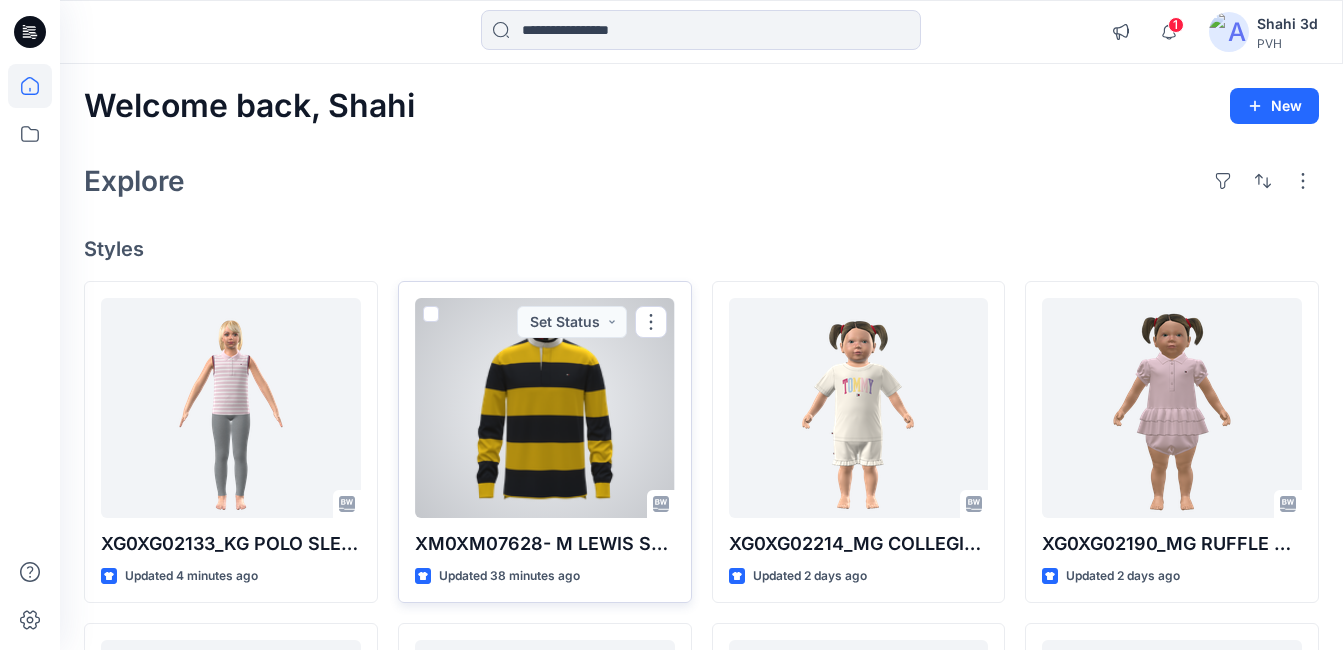 click at bounding box center (545, 408) 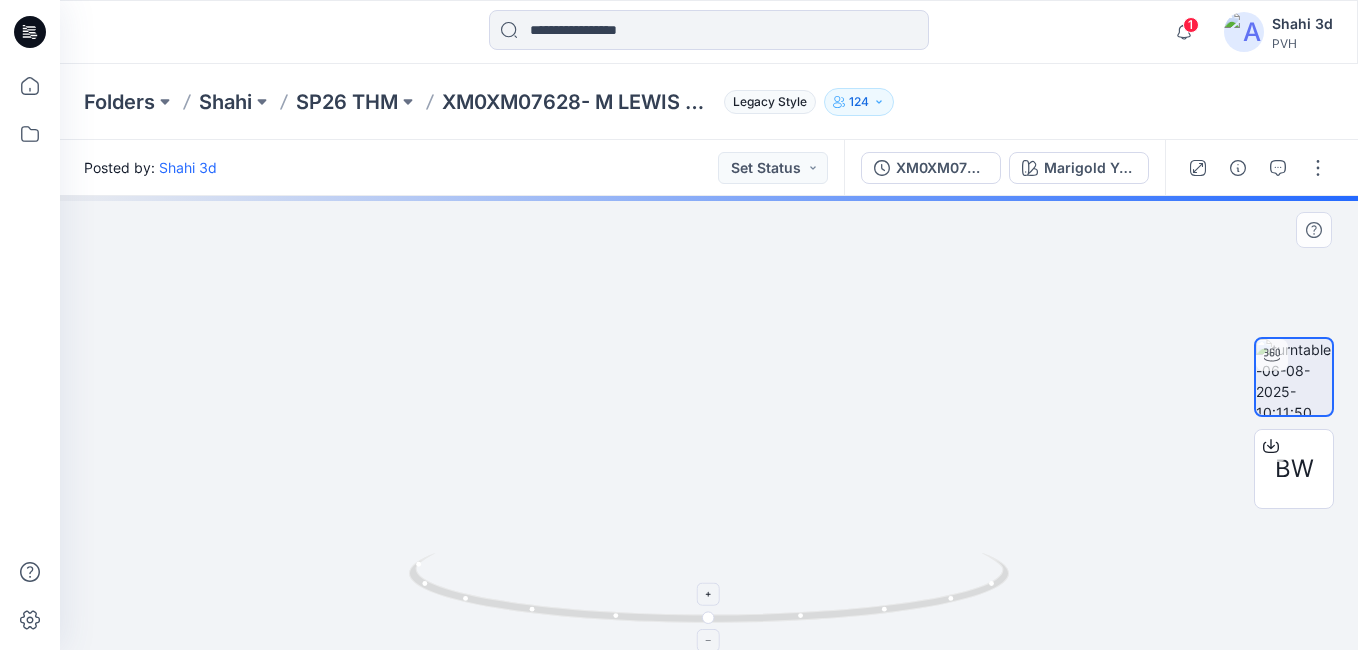 drag, startPoint x: 719, startPoint y: 365, endPoint x: 725, endPoint y: 572, distance: 207.08694 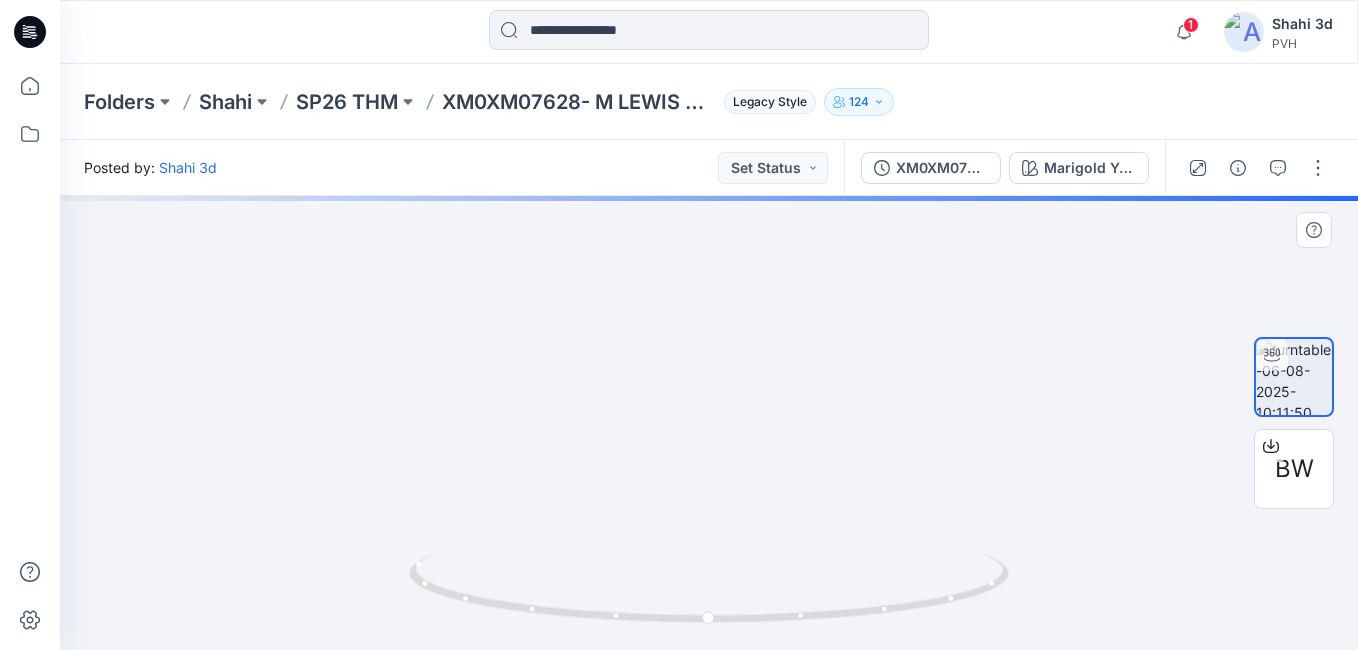 drag, startPoint x: 744, startPoint y: 464, endPoint x: 748, endPoint y: 642, distance: 178.04494 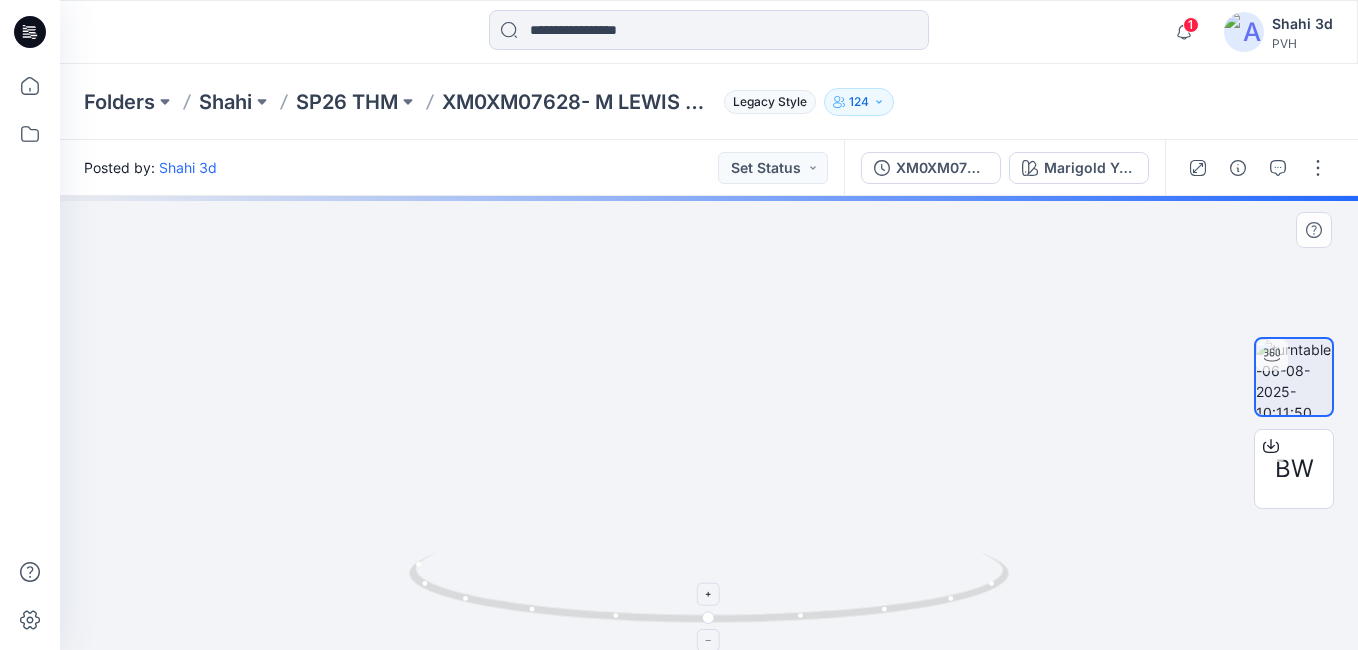 drag, startPoint x: 747, startPoint y: 415, endPoint x: 758, endPoint y: 553, distance: 138.43771 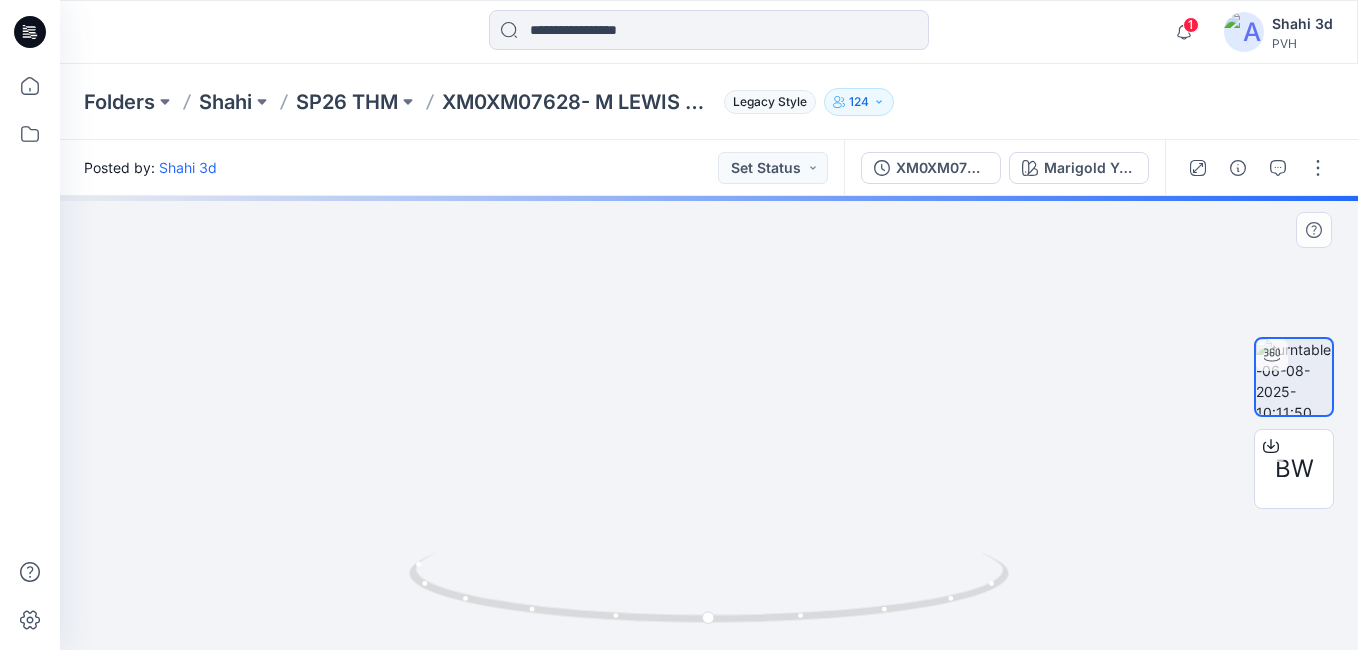 drag, startPoint x: 761, startPoint y: 482, endPoint x: 777, endPoint y: 353, distance: 129.98846 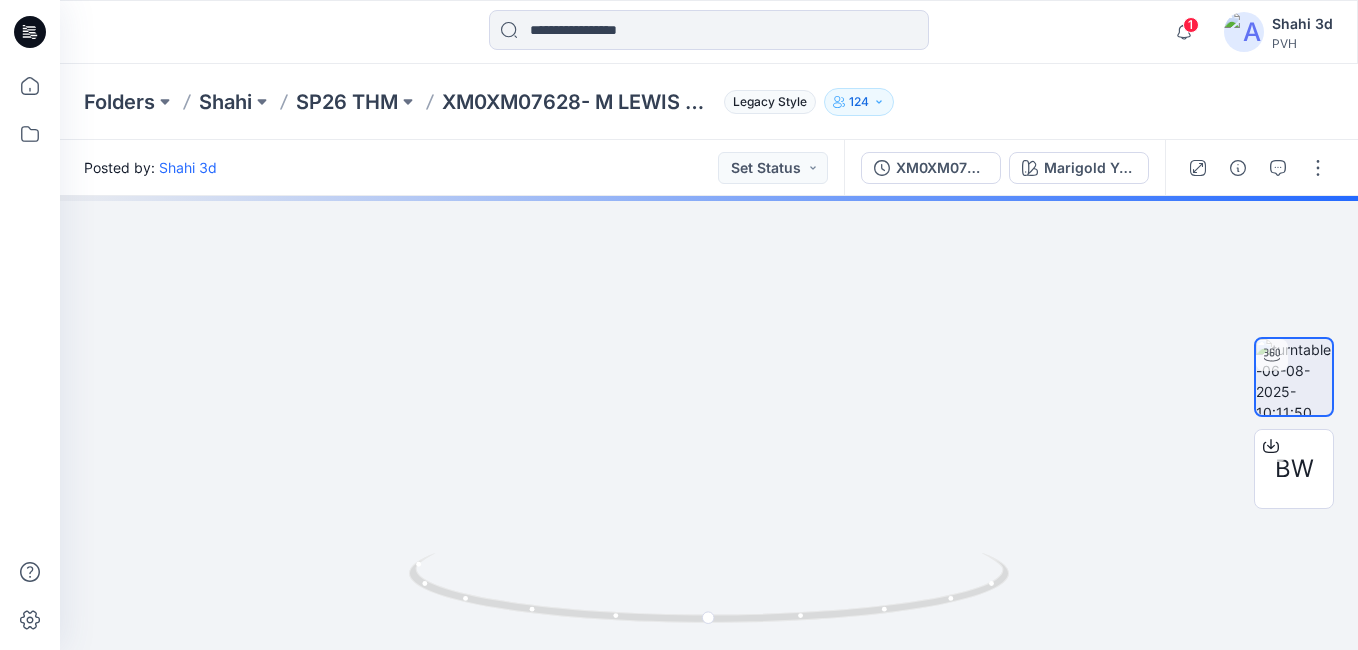 drag, startPoint x: 827, startPoint y: 181, endPoint x: 837, endPoint y: 131, distance: 50.990196 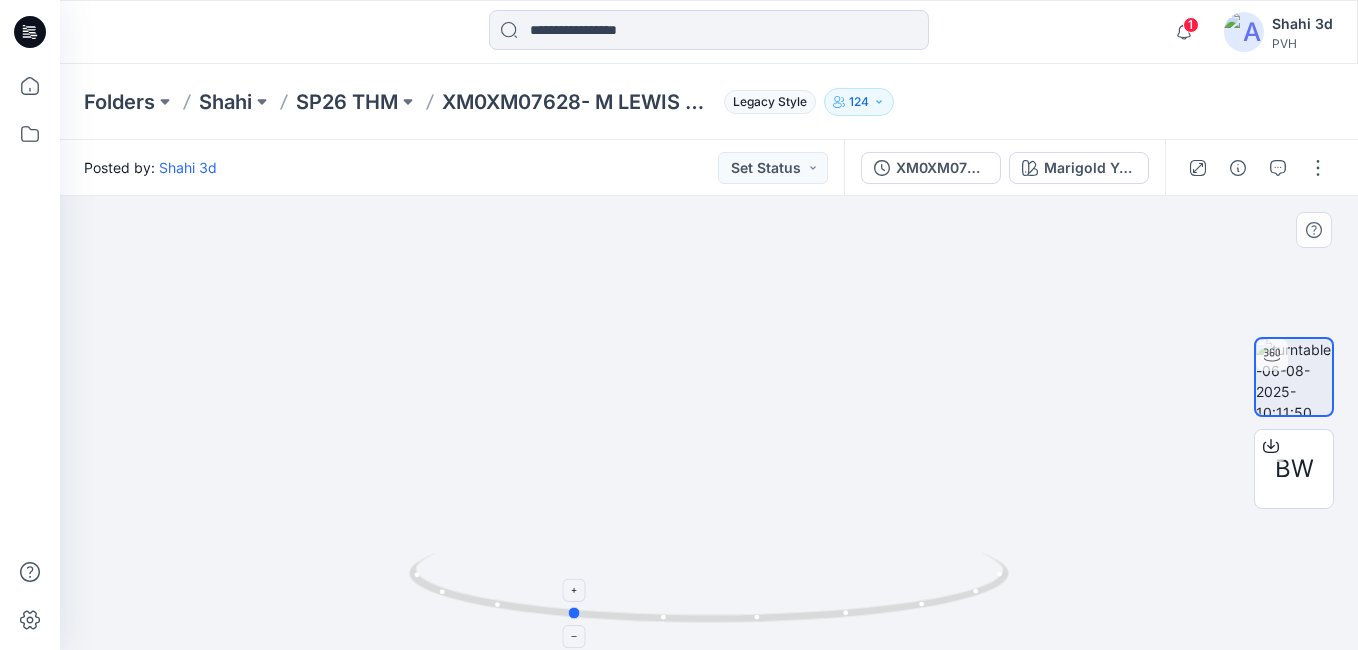 drag, startPoint x: 715, startPoint y: 617, endPoint x: 576, endPoint y: 622, distance: 139.0899 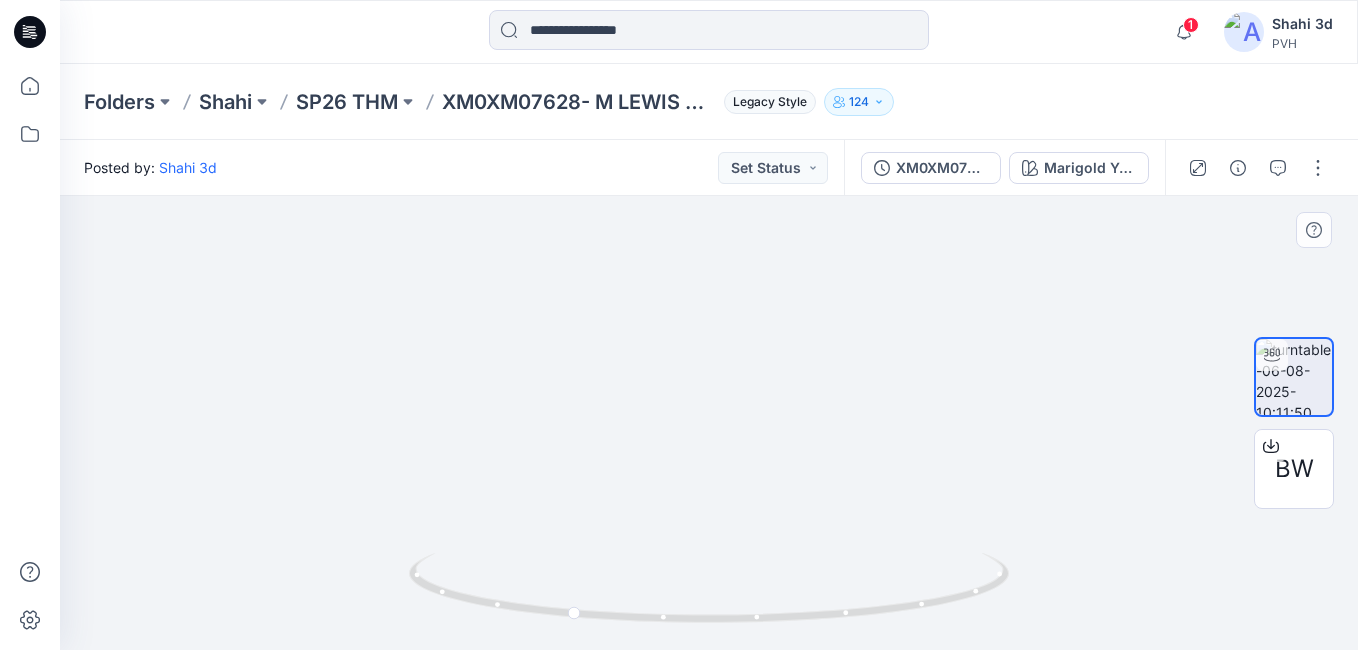 drag, startPoint x: 969, startPoint y: 452, endPoint x: 969, endPoint y: 466, distance: 14 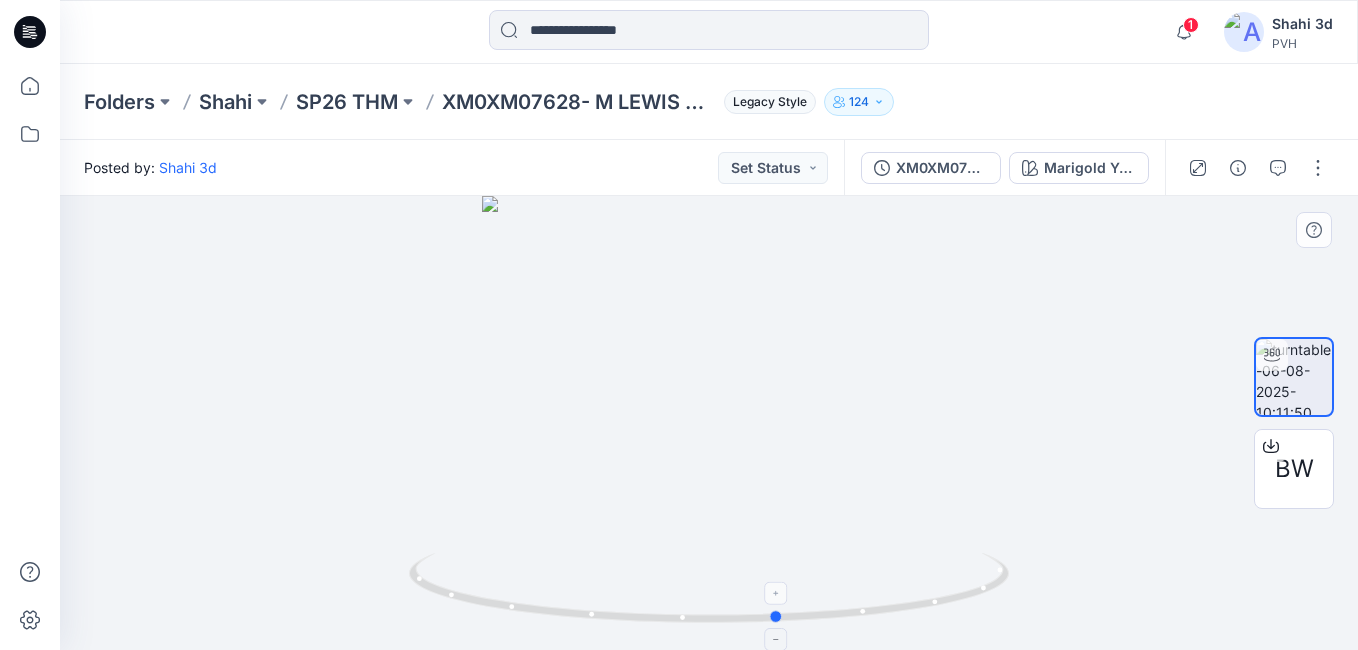 drag, startPoint x: 590, startPoint y: 623, endPoint x: 823, endPoint y: 611, distance: 233.3088 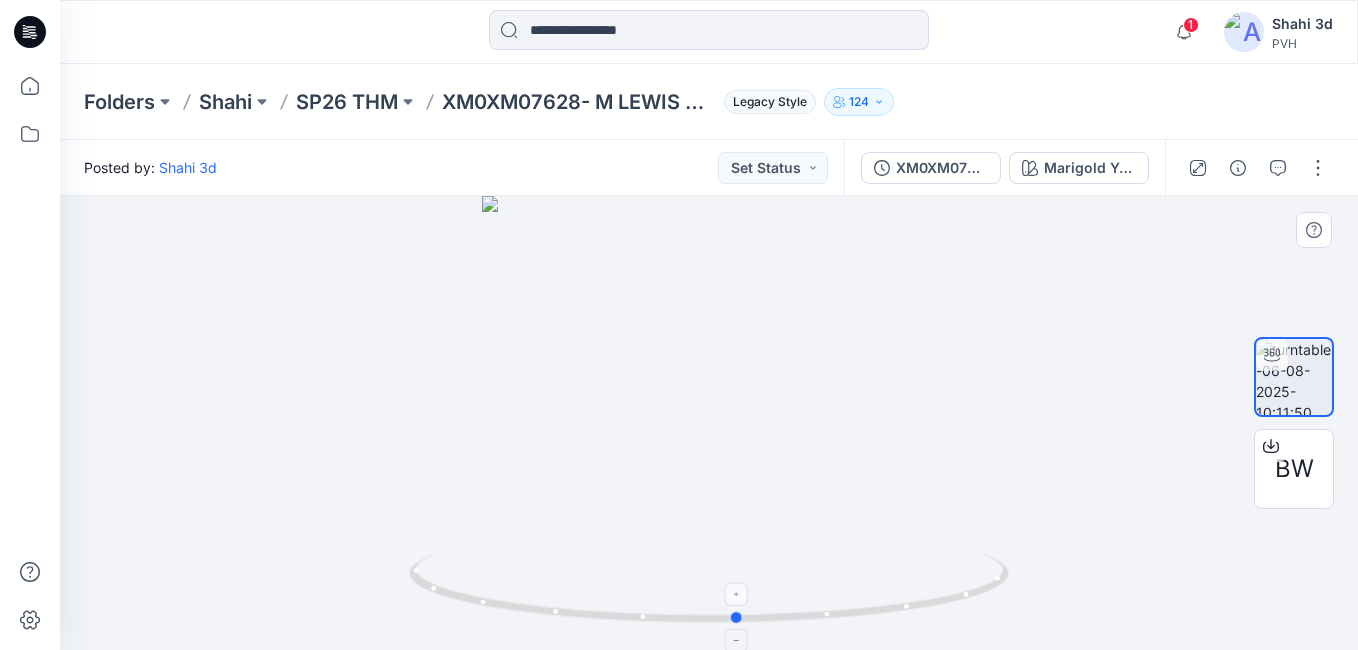 drag, startPoint x: 727, startPoint y: 620, endPoint x: 662, endPoint y: 616, distance: 65.12296 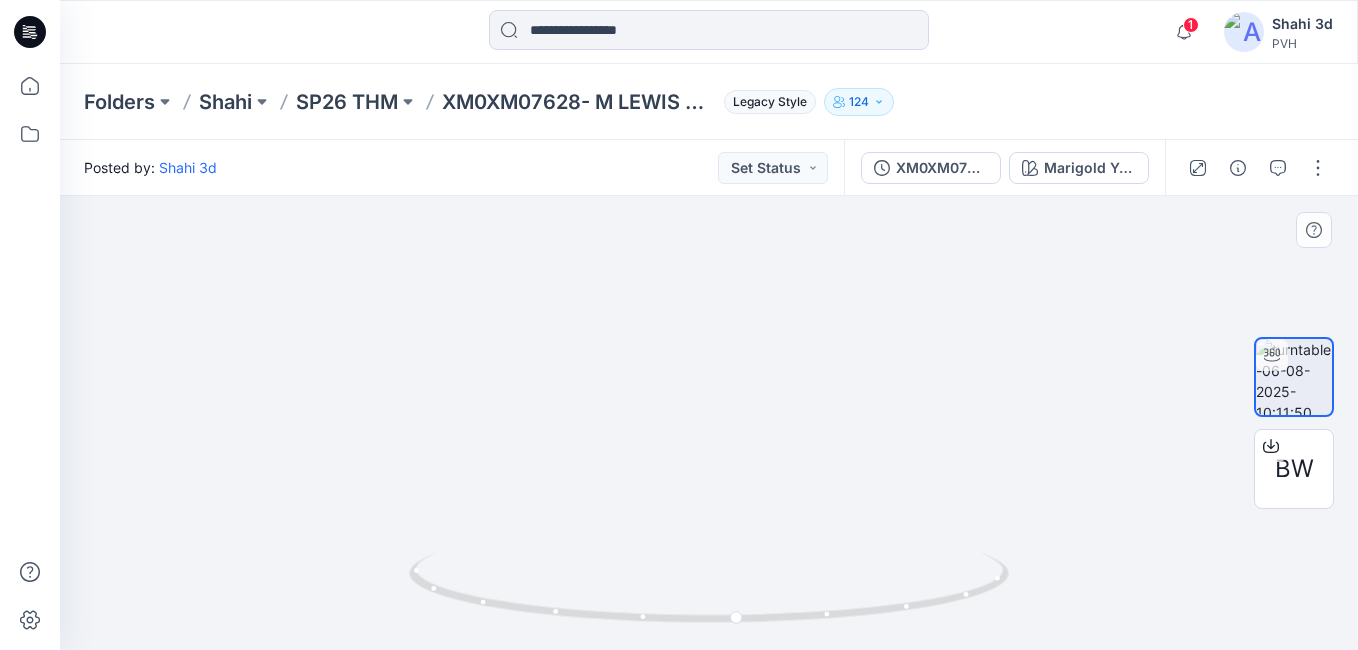drag, startPoint x: 695, startPoint y: 404, endPoint x: 725, endPoint y: 443, distance: 49.20366 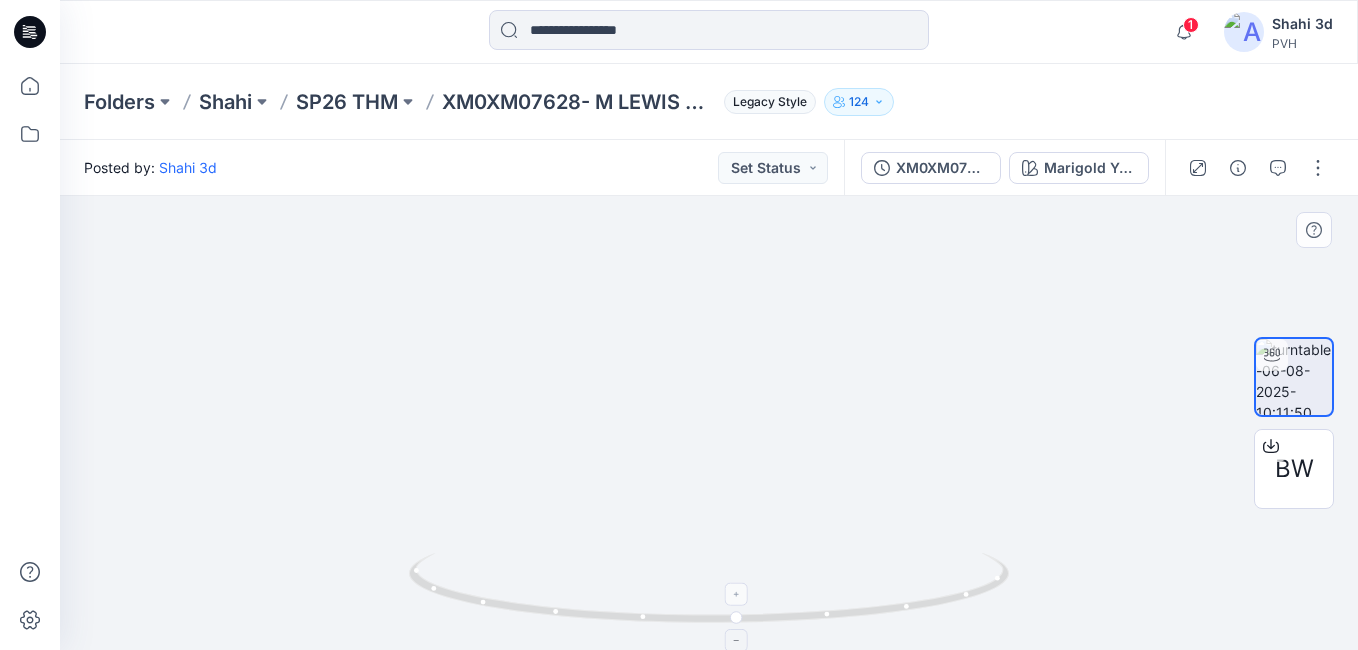 drag, startPoint x: 794, startPoint y: 442, endPoint x: 794, endPoint y: 552, distance: 110 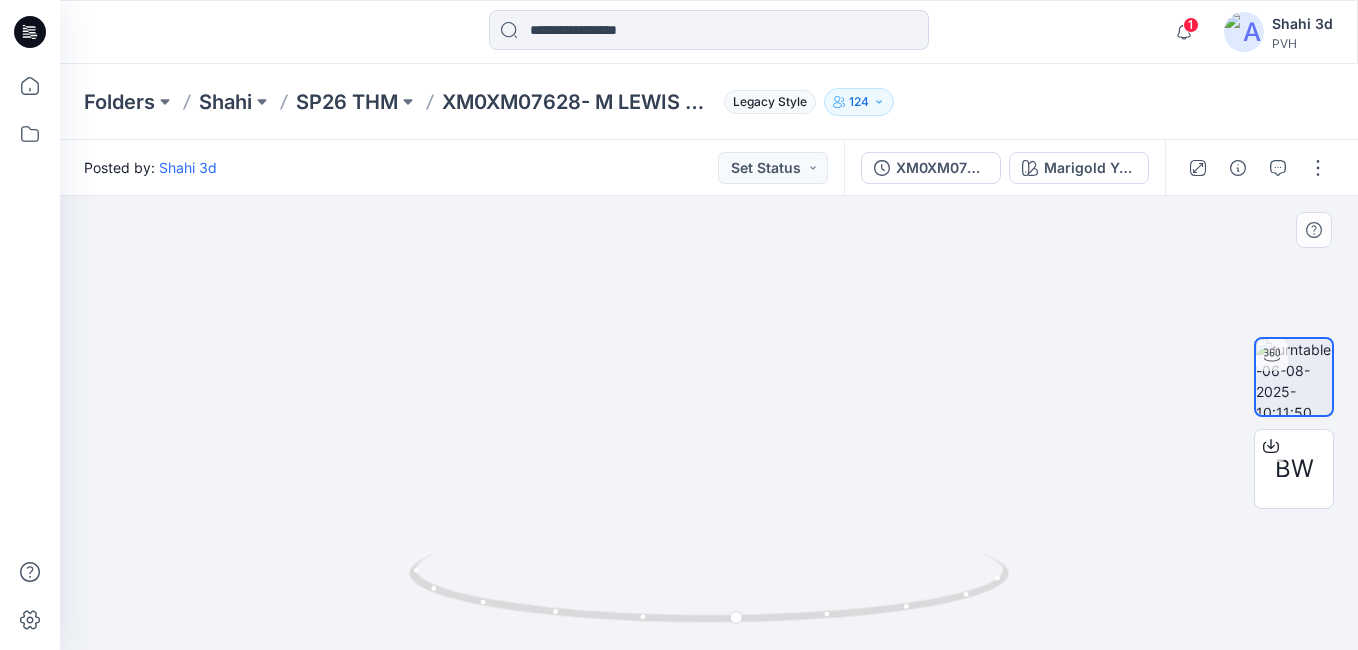 drag, startPoint x: 982, startPoint y: 348, endPoint x: 586, endPoint y: 376, distance: 396.98868 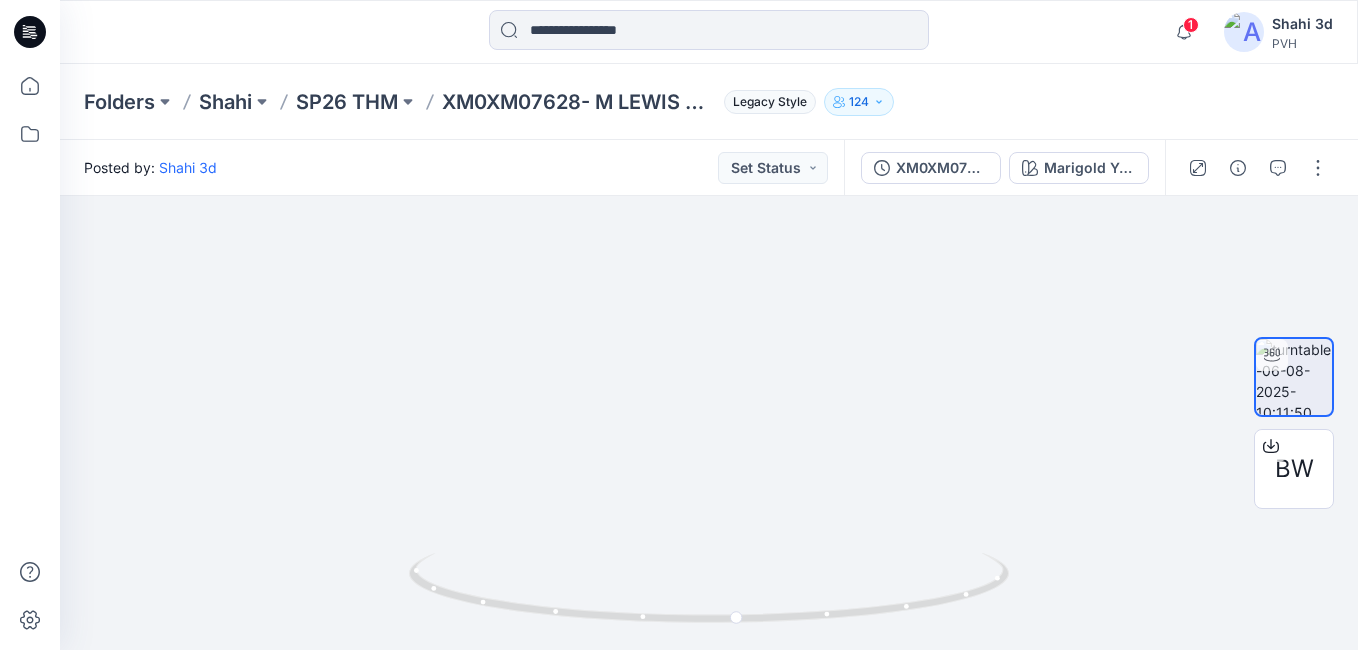 drag, startPoint x: 615, startPoint y: 231, endPoint x: 615, endPoint y: 158, distance: 73 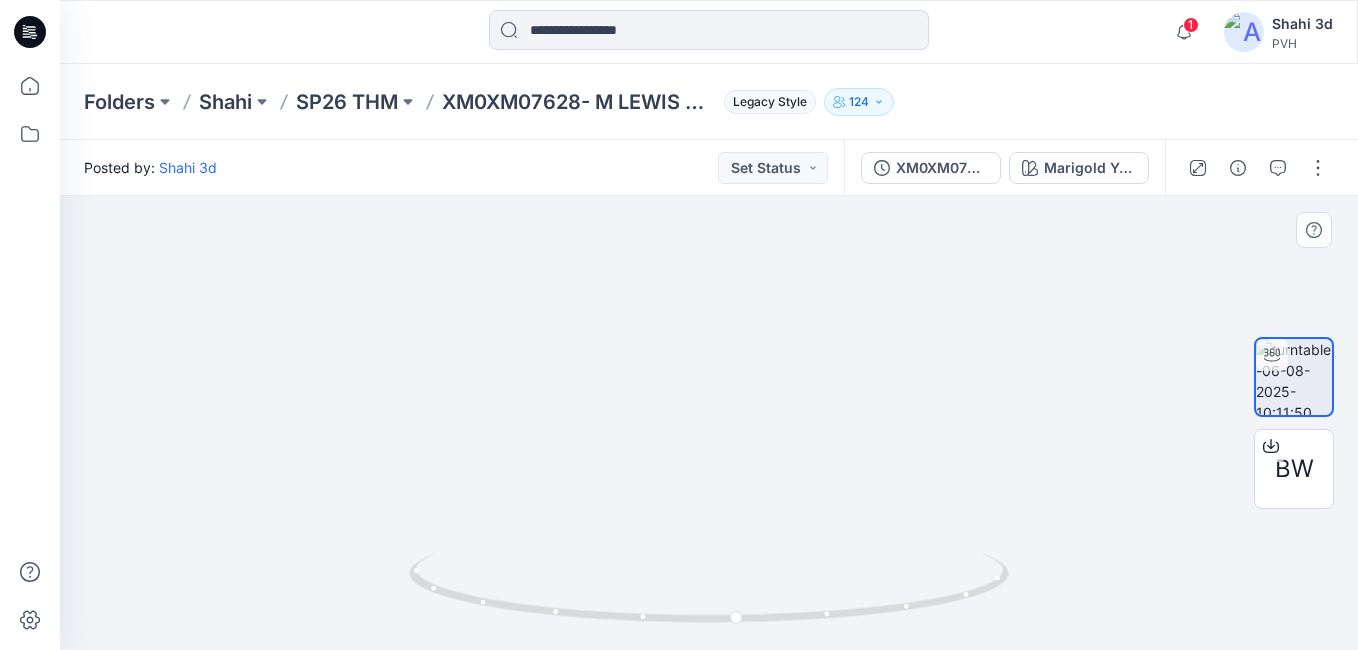 click at bounding box center [477, -476] 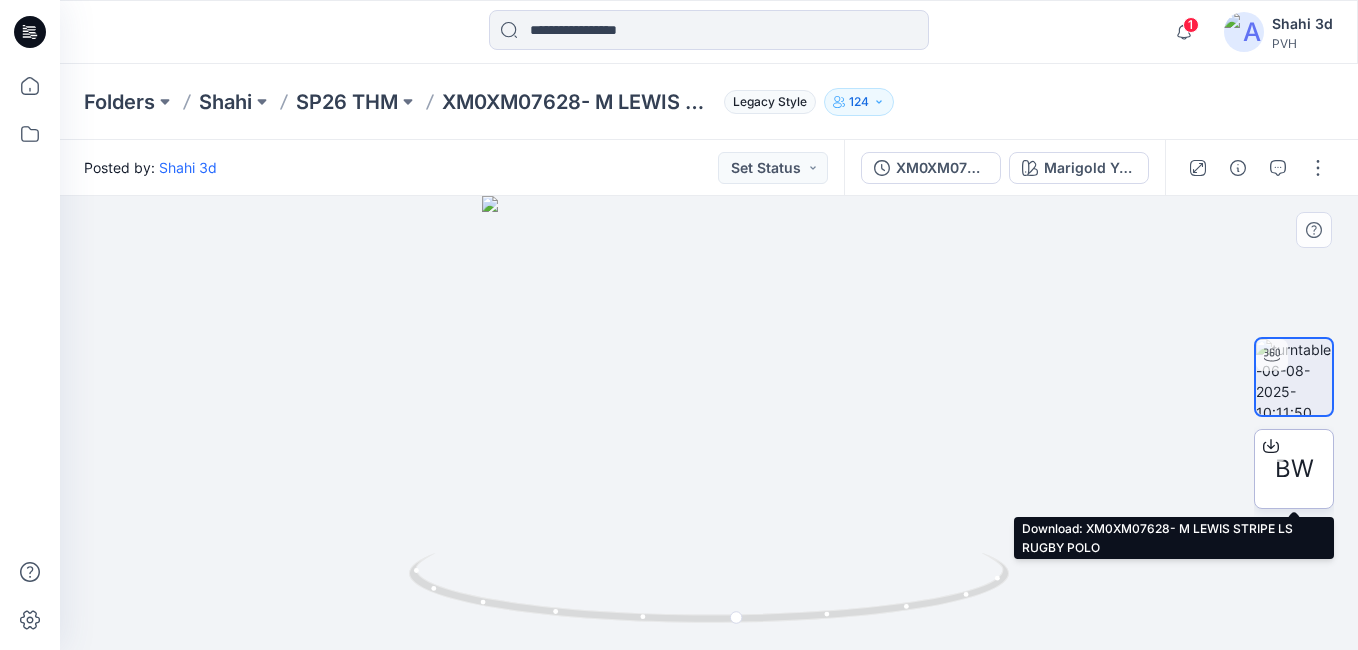 click on "BW" at bounding box center [1294, 469] 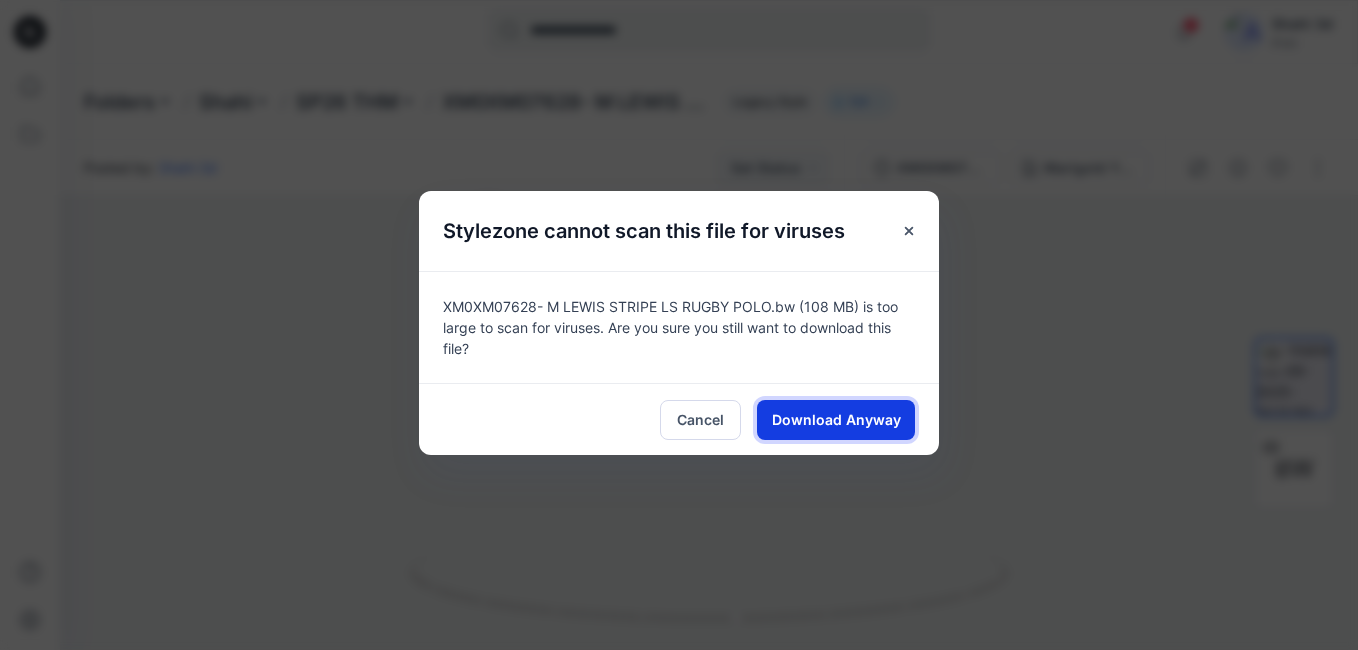 click on "Download Anyway" at bounding box center (836, 419) 